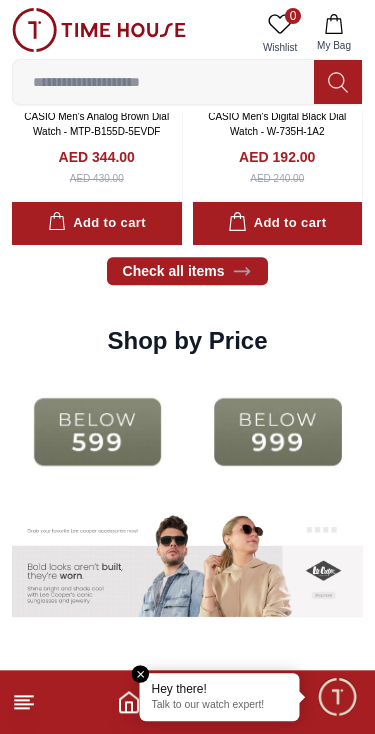 scroll, scrollTop: 2130, scrollLeft: 0, axis: vertical 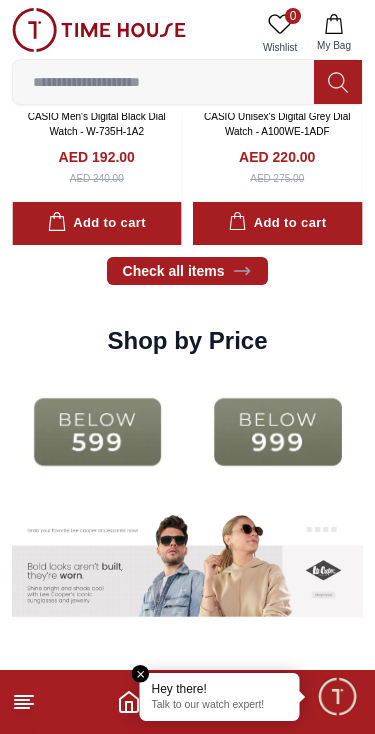 click at bounding box center [97, 432] 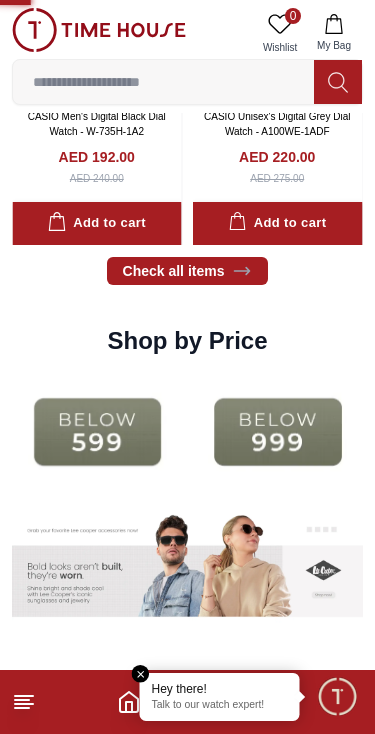 click at bounding box center (97, 432) 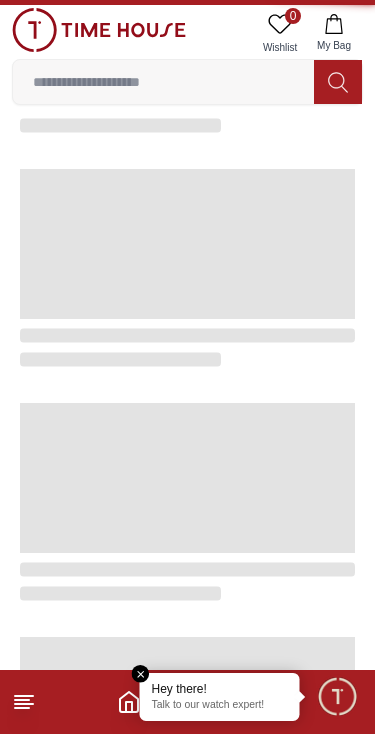 scroll, scrollTop: 0, scrollLeft: 0, axis: both 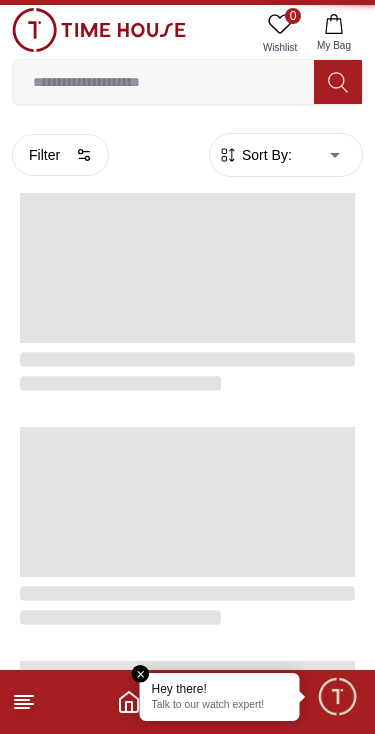 click at bounding box center [187, 502] 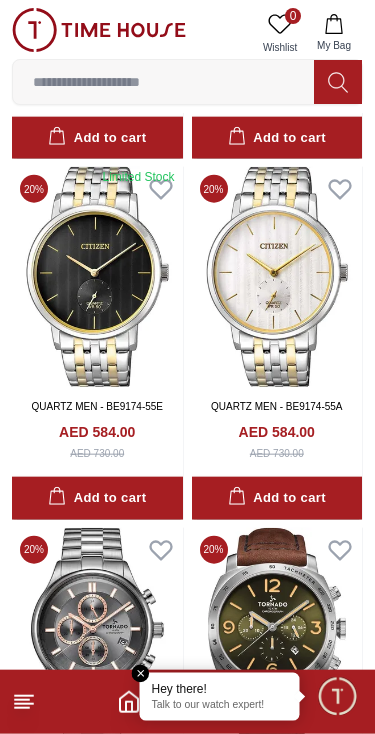 scroll, scrollTop: 1164, scrollLeft: 0, axis: vertical 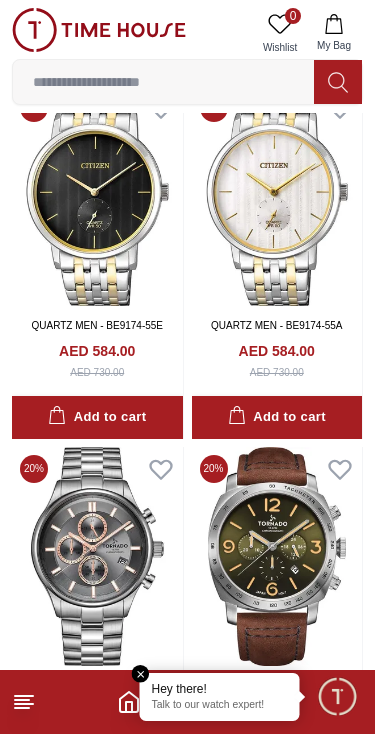 click at bounding box center (163, 82) 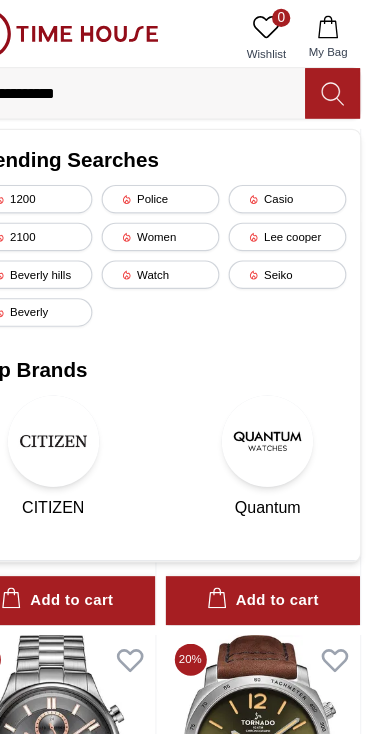 scroll, scrollTop: 1136, scrollLeft: 0, axis: vertical 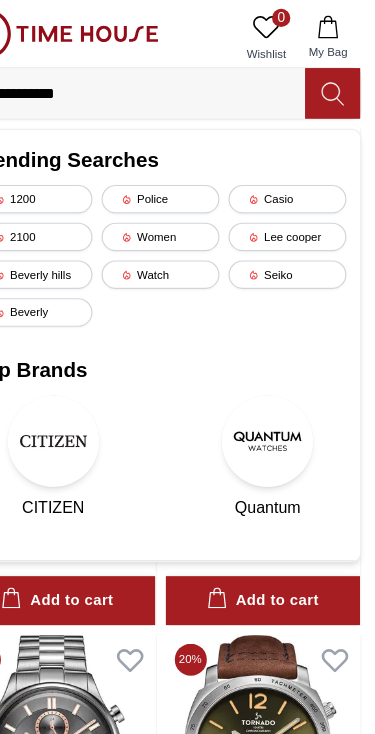 type on "**********" 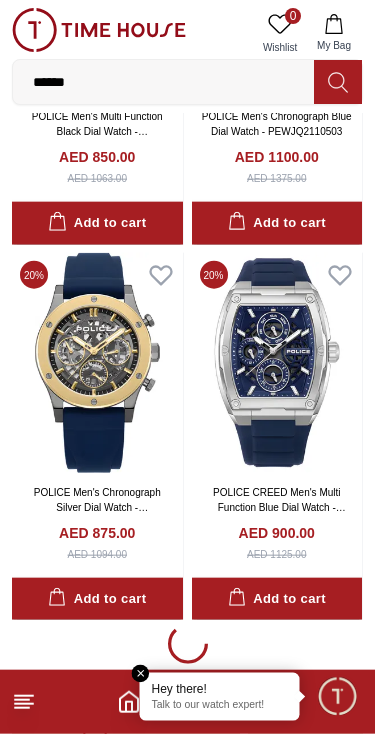 scroll, scrollTop: 3332, scrollLeft: 0, axis: vertical 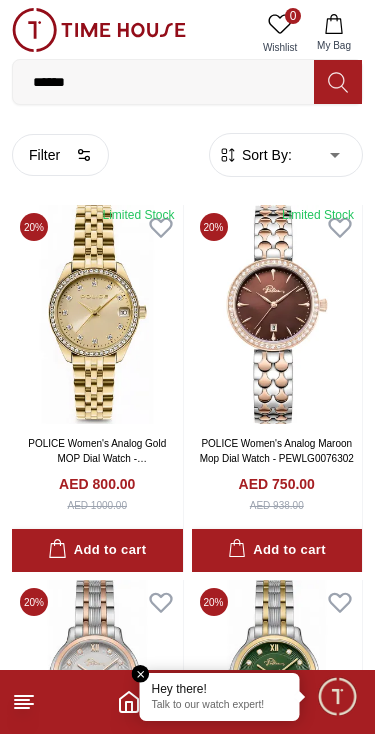 click 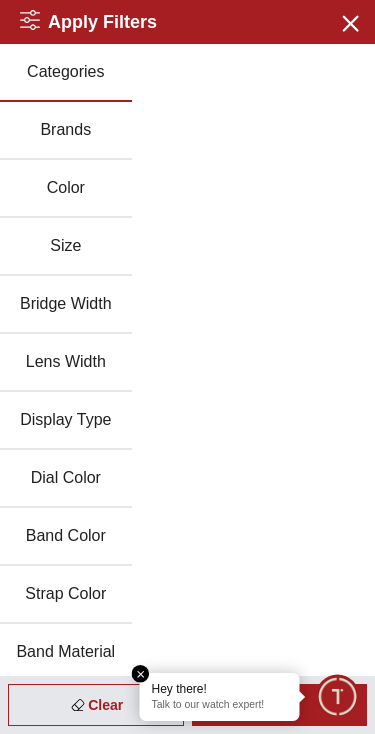 click 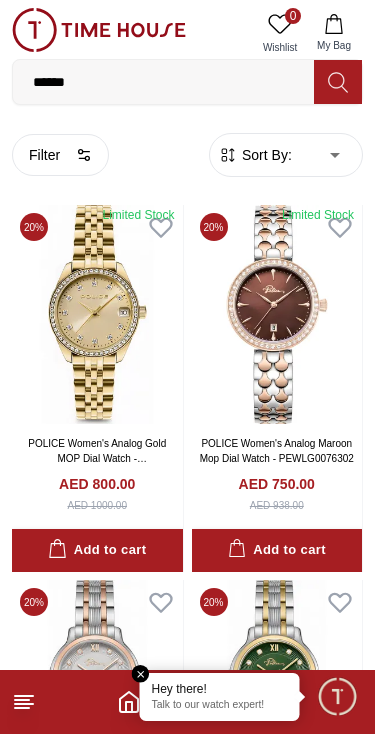 click at bounding box center (141, 674) 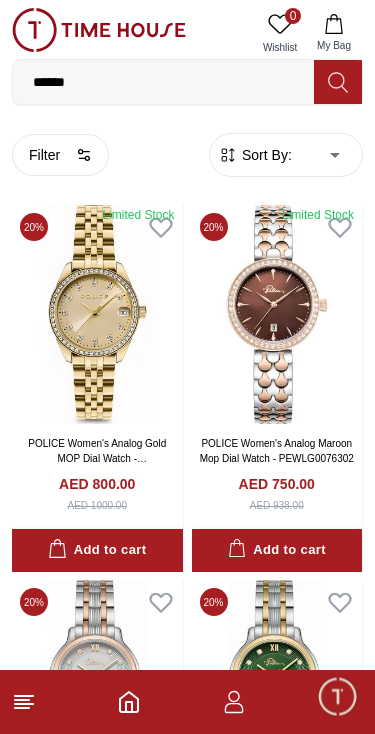 click 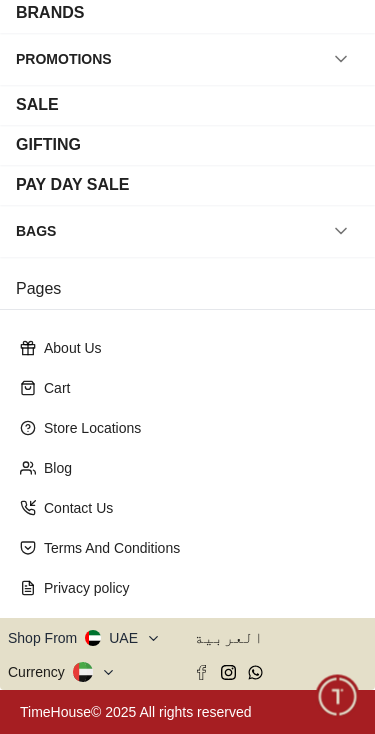 scroll, scrollTop: 291, scrollLeft: 0, axis: vertical 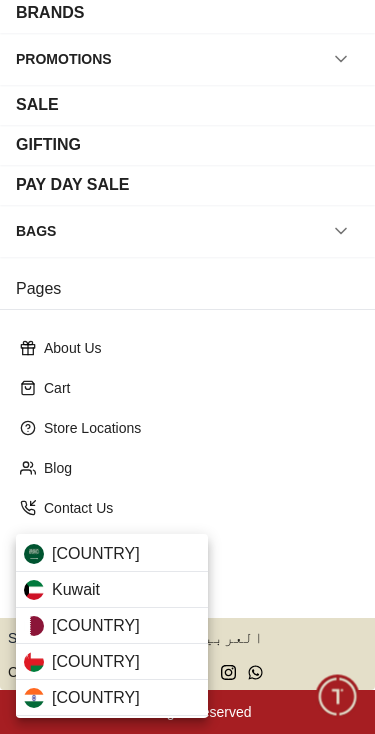 click at bounding box center (187, 367) 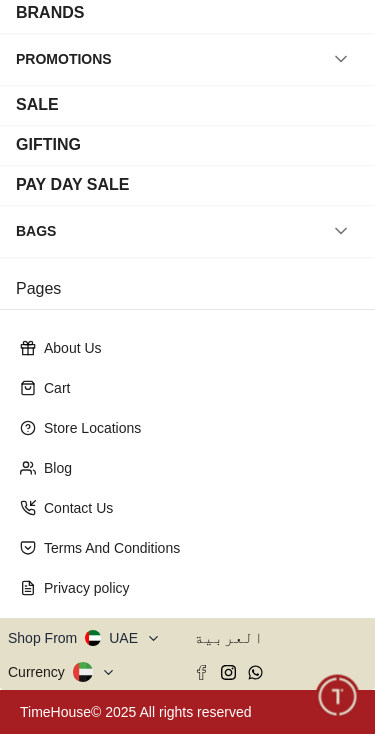 click 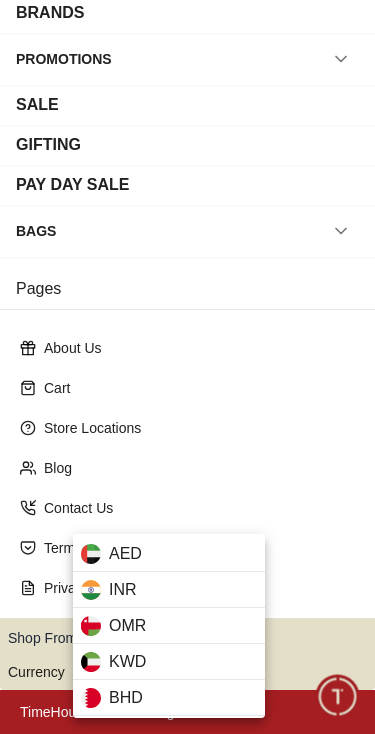 click on "AED" at bounding box center (169, 554) 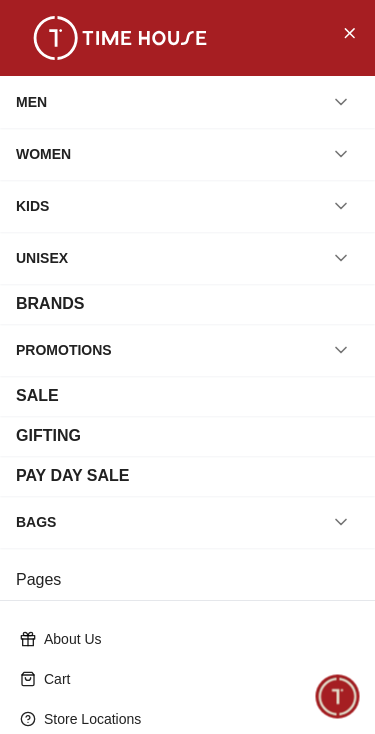 scroll, scrollTop: 0, scrollLeft: 0, axis: both 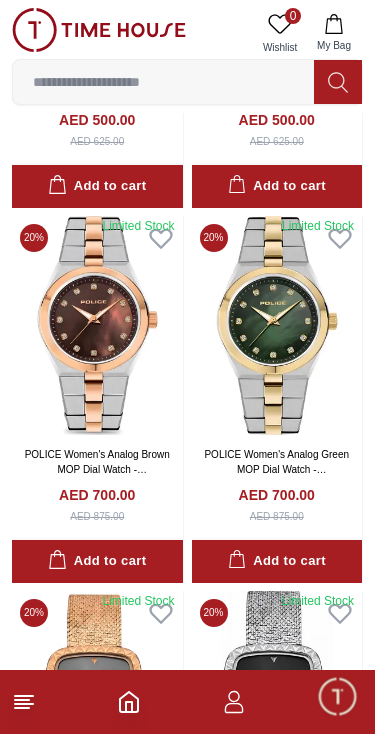 click 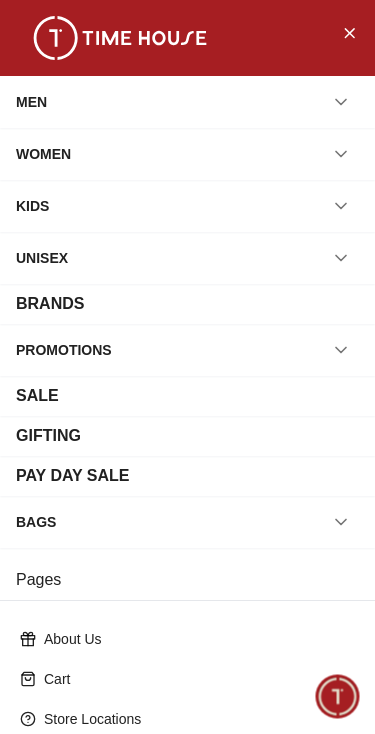 scroll, scrollTop: 0, scrollLeft: 0, axis: both 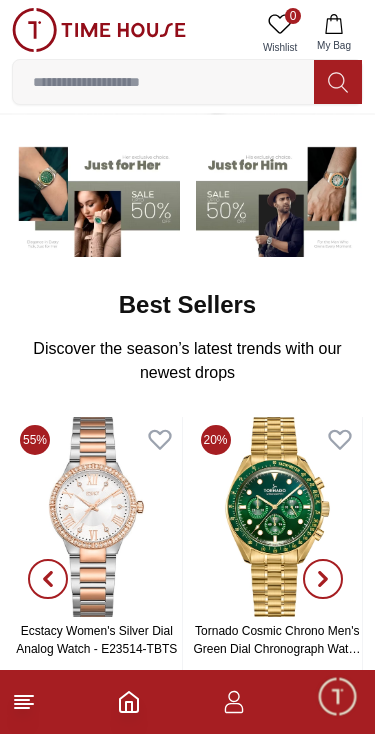 click at bounding box center (96, 198) 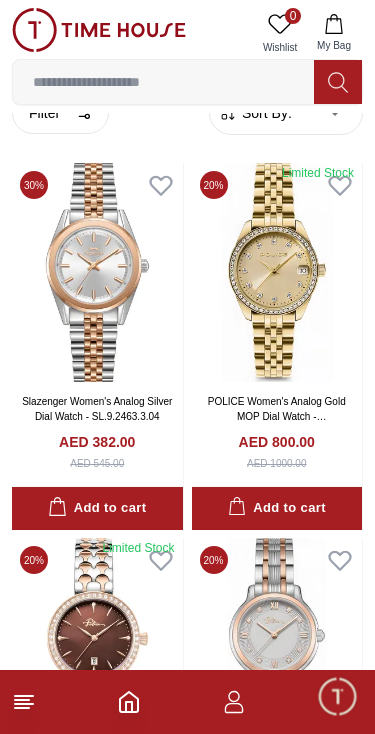 scroll, scrollTop: 0, scrollLeft: 0, axis: both 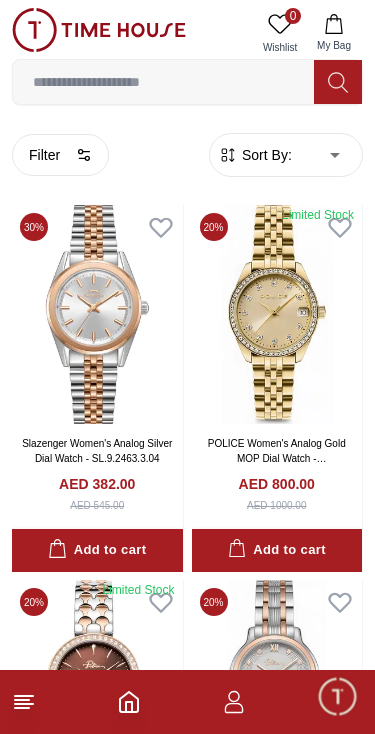 click on "Sort By:" at bounding box center (265, 155) 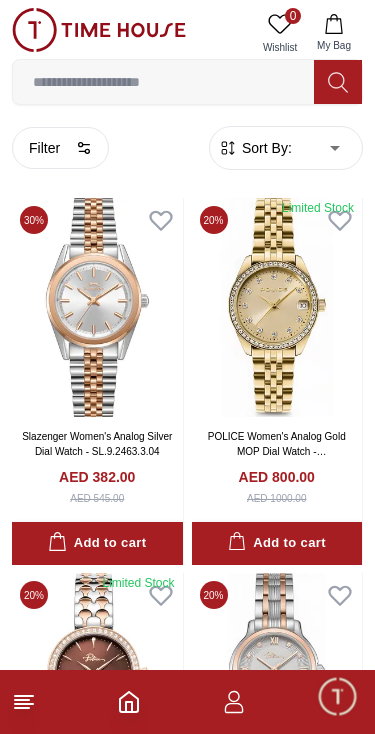click on "Sort By:" at bounding box center [265, 148] 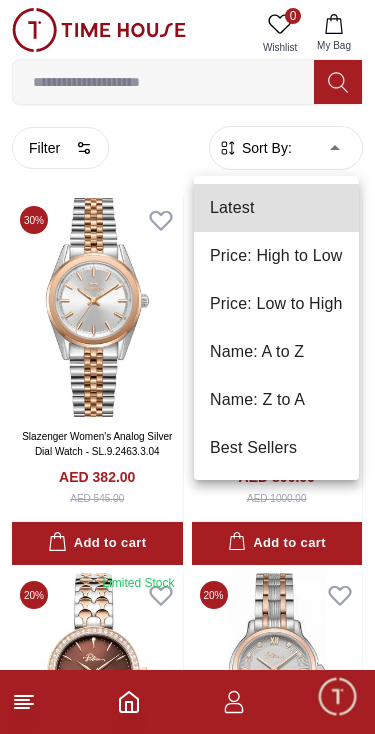 click on "Price: Low to High" at bounding box center [276, 304] 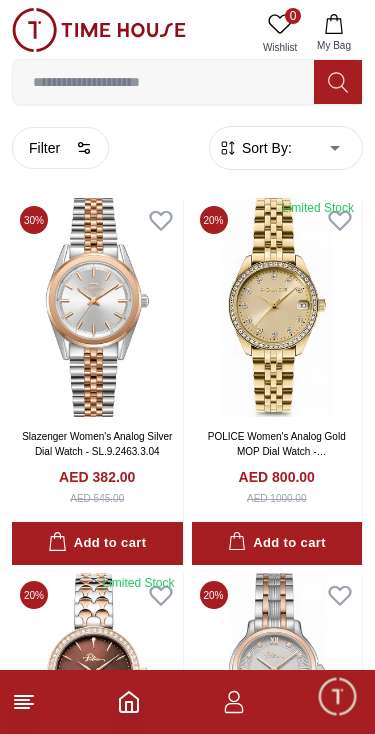 type on "*" 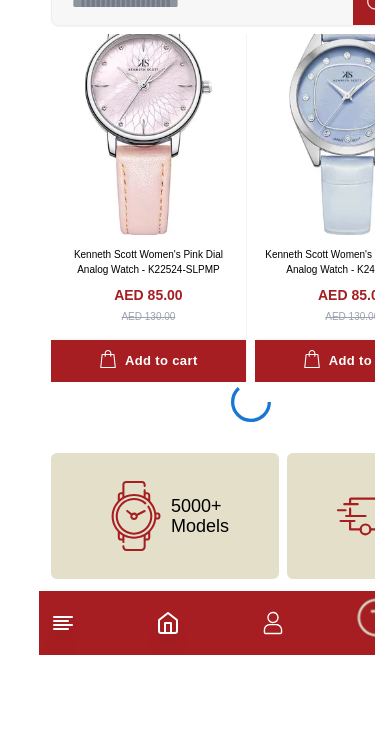 scroll, scrollTop: 3796, scrollLeft: 0, axis: vertical 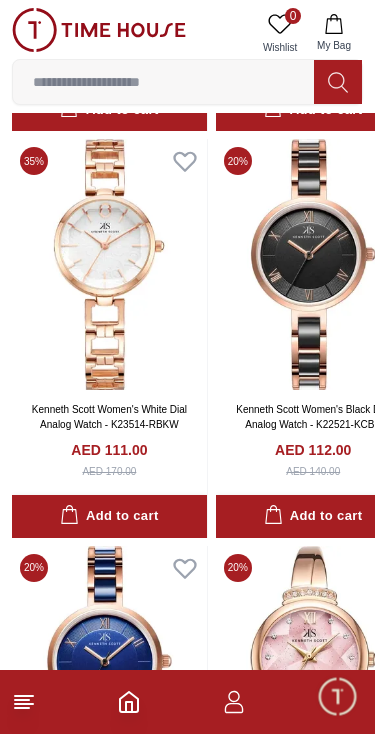click at bounding box center [313, 264] 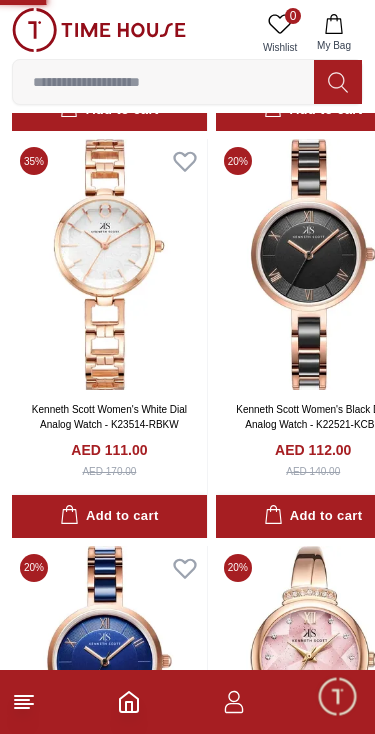 scroll, scrollTop: 0, scrollLeft: 0, axis: both 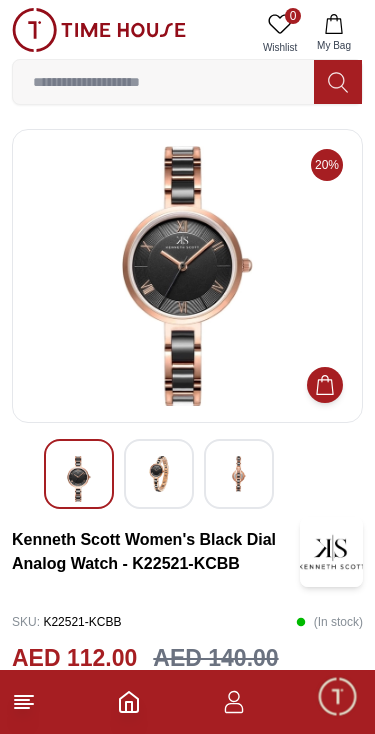 click at bounding box center (159, 474) 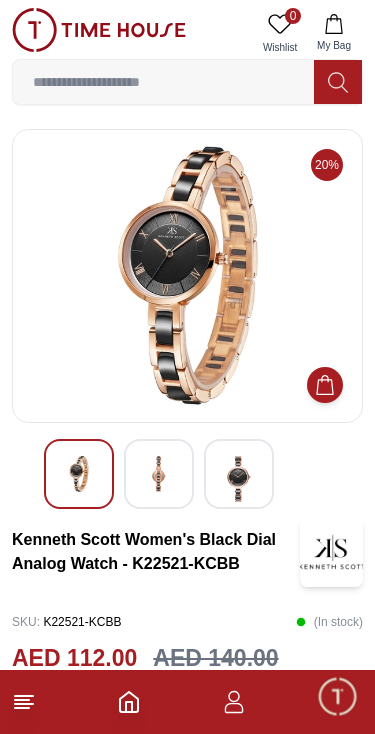 click at bounding box center (239, 479) 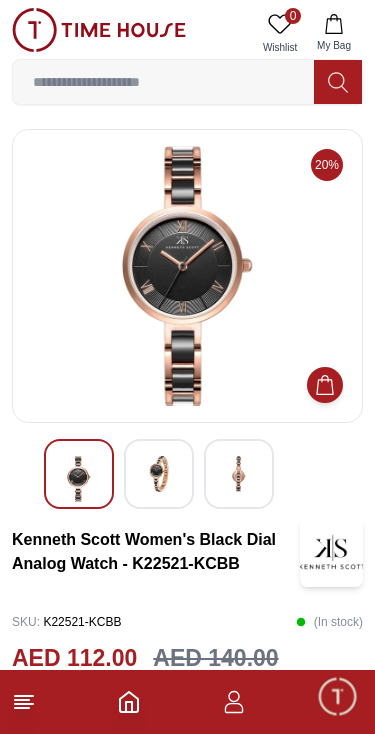 click at bounding box center [239, 474] 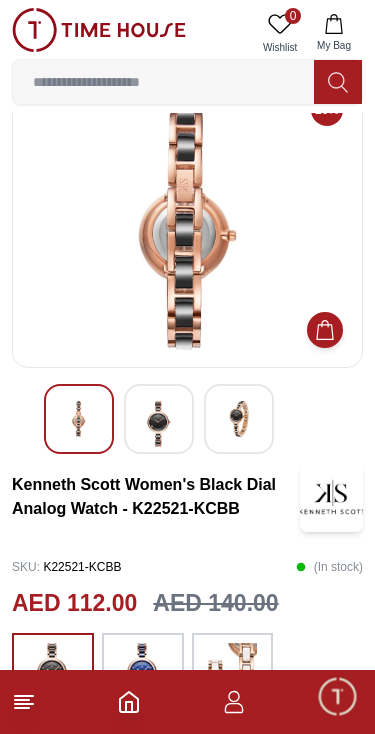 scroll, scrollTop: 0, scrollLeft: 0, axis: both 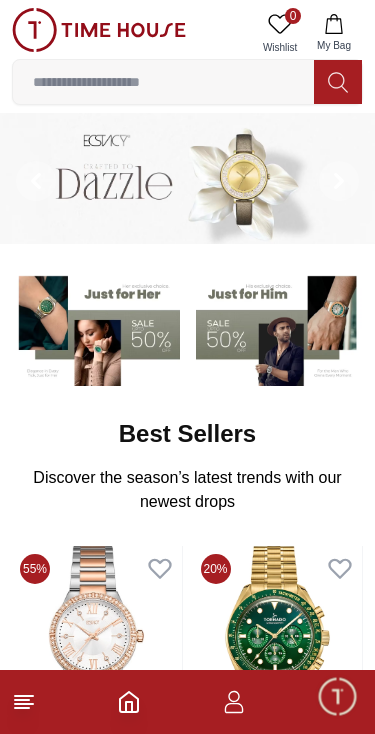 click at bounding box center [280, 327] 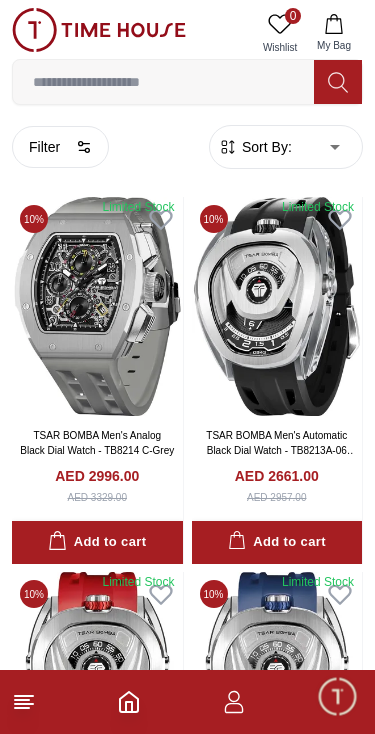 scroll, scrollTop: 0, scrollLeft: 0, axis: both 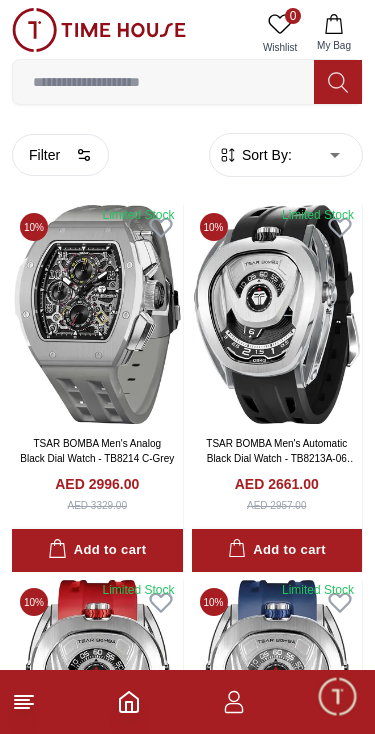 click on "100% Genuine products with International Warranty Shop From UAE | العربية |     Currency    | 0 Wishlist My Bag Help Our Stores My Account 0 Wishlist My Bag Home    Filter By Clear Brands Quantum Lee Cooper Slazenger Kenneth Scott Astro Ecstacy Tornado CASIO CITIZEN GUESS ORIENT Police Ducati CERRUTI 1881 G-Shock Tsar Bomba Ciga Design Color Black Green Blue Red Dark Blue Silver Silver / Black Orange Rose Gold Grey White White / Rose Gold Silver / Silver Dark Blue / Silver Silver / Gold Silver / Rose Gold Black / Black Black / Silver Black / Rose Gold Gold Yellow Brown White / Silver Light Blue Black /Rose Gold Black /Grey Black /Red Black /Black Black / Rose Gold / Black Rose Gold / Black Rose Gold / Black / Black Pink Green /Silver Purple Silver Silver Silver / Blue Green / Green Blue / Black Blue / Blue Titanum Navy Blue Military Green Blue / Silver Champagne White / Gold White / Gold  Black  Ivory Green / Silver Blue  Army Green Camouflage Silver / White / Rose Gold Black / Blue Clasp 1" at bounding box center (187, 2074) 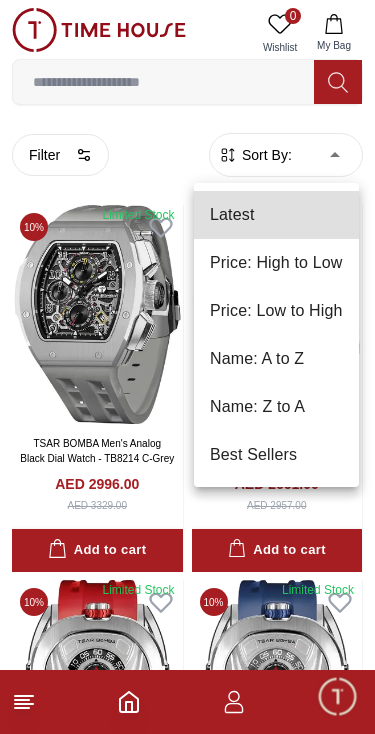 click on "Price: Low to High" at bounding box center (276, 311) 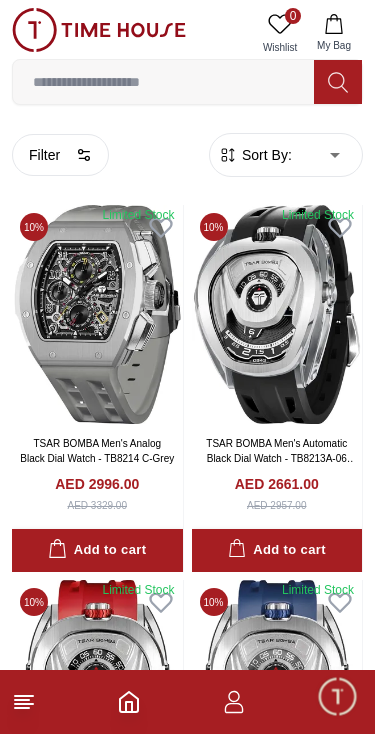 type on "*" 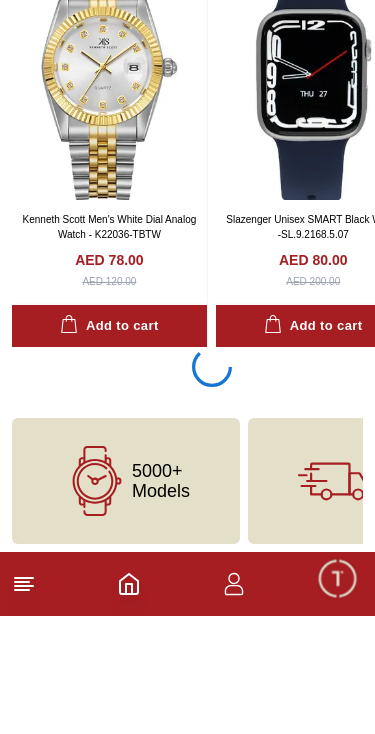 scroll, scrollTop: 3800, scrollLeft: 0, axis: vertical 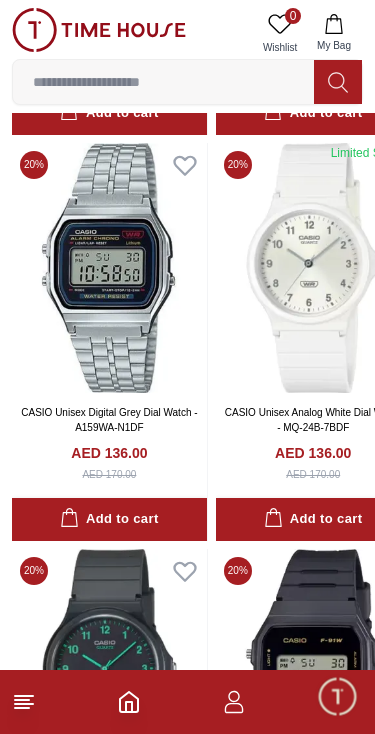click 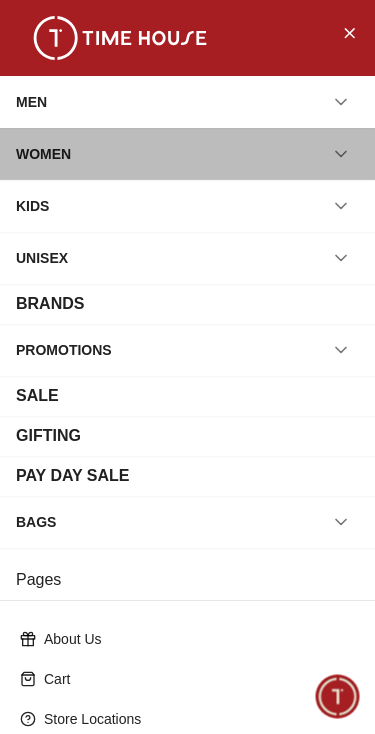 click on "WOMEN" at bounding box center [187, 154] 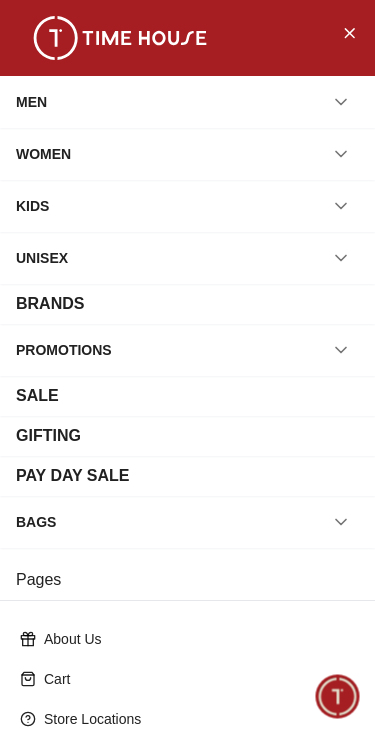 click at bounding box center [341, 154] 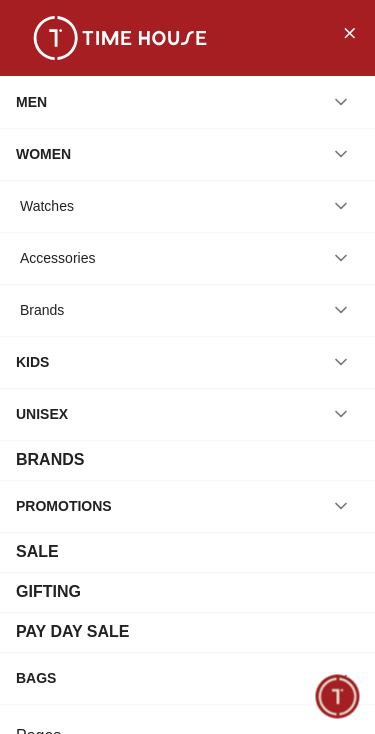 click at bounding box center [341, 206] 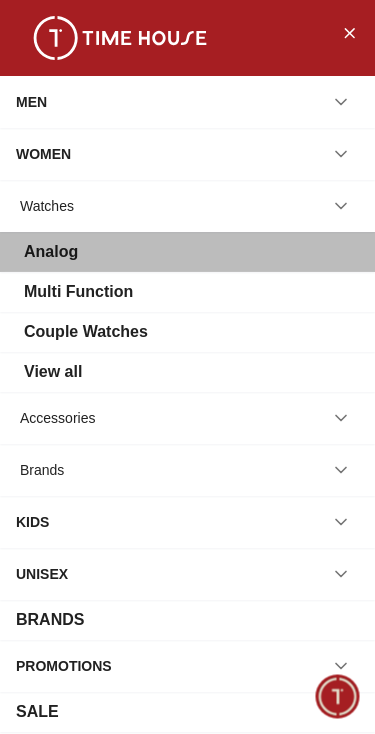 click on "Analog" at bounding box center (187, 252) 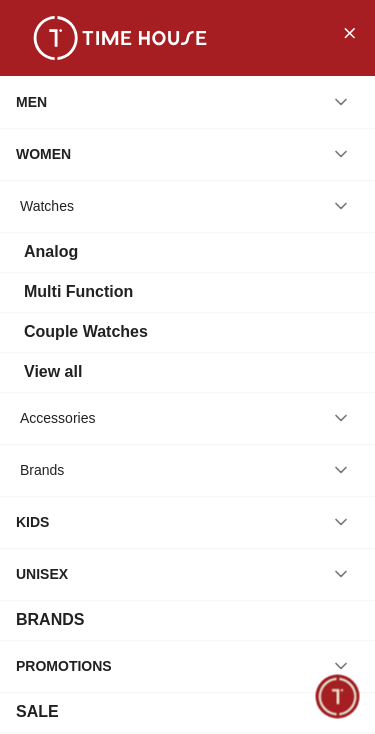 click on "Analog" at bounding box center (51, 252) 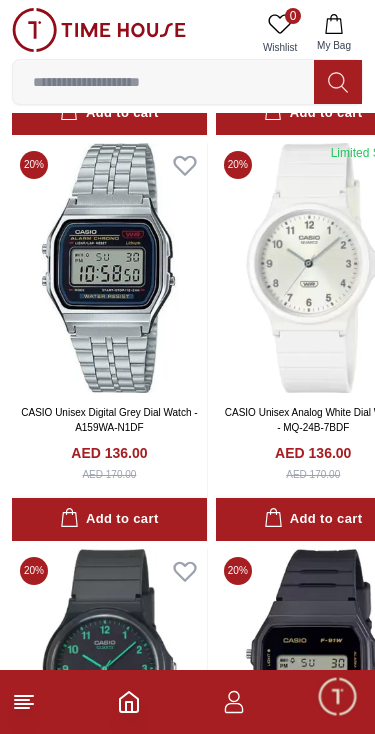 scroll, scrollTop: 0, scrollLeft: 0, axis: both 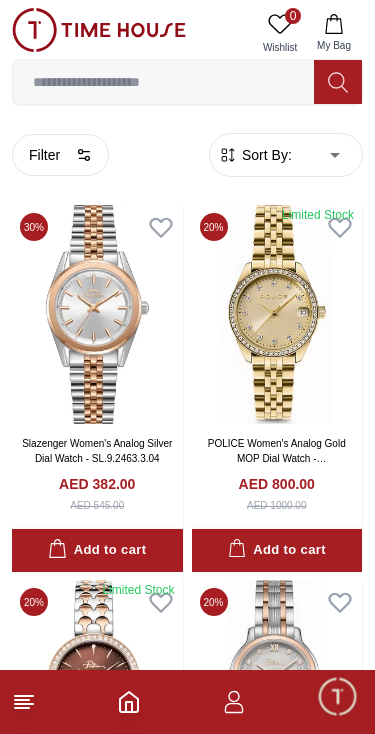 click on "Sort By:" at bounding box center [265, 155] 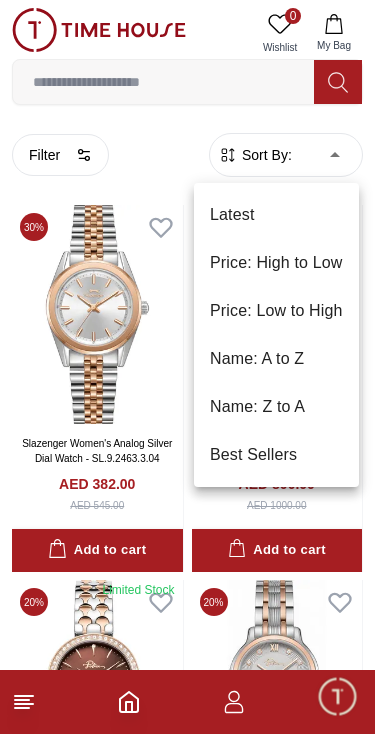 click on "Price: Low to High" at bounding box center (276, 311) 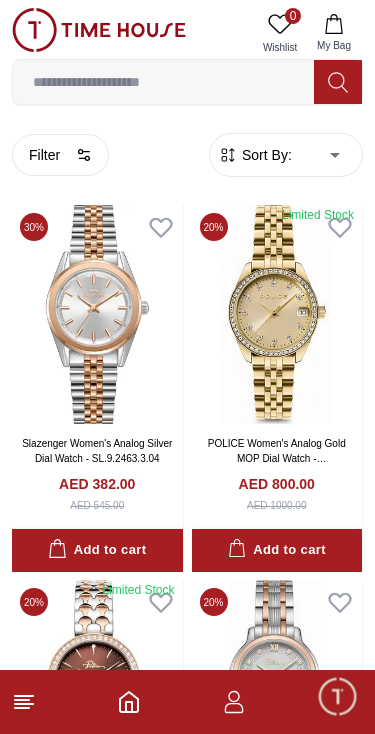 type on "*" 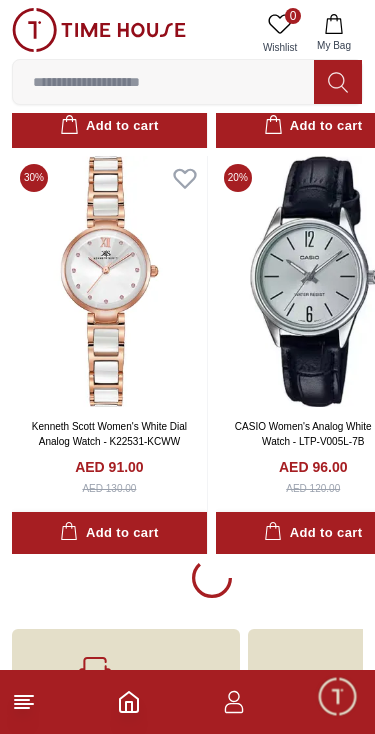 scroll, scrollTop: 3722, scrollLeft: 0, axis: vertical 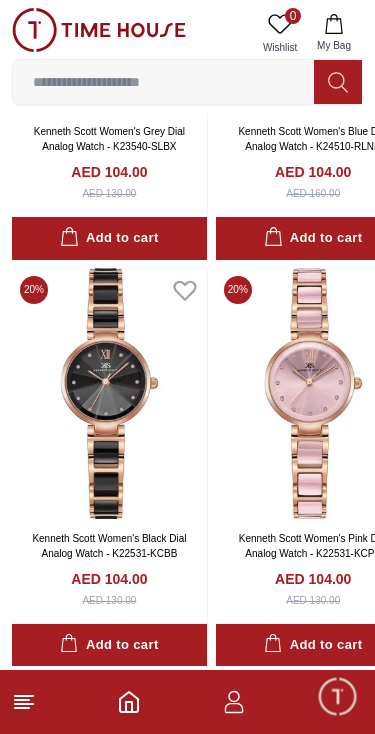 click at bounding box center [109, 393] 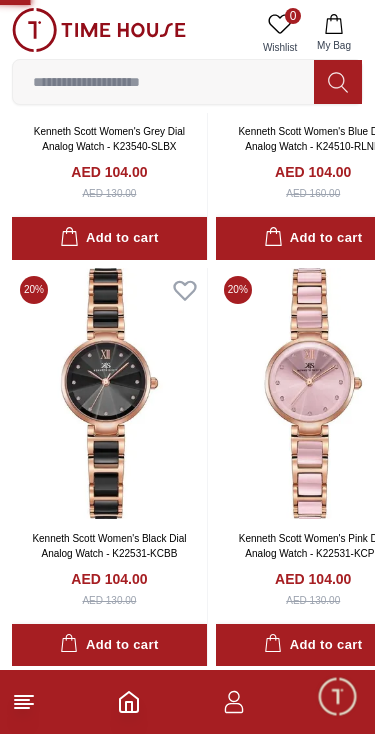scroll, scrollTop: 0, scrollLeft: 0, axis: both 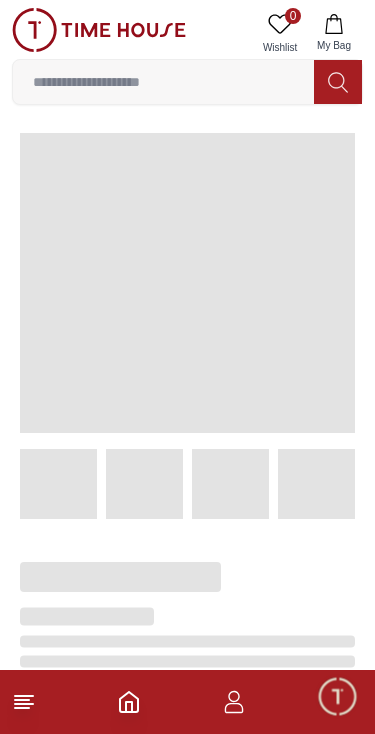 click at bounding box center (144, 484) 